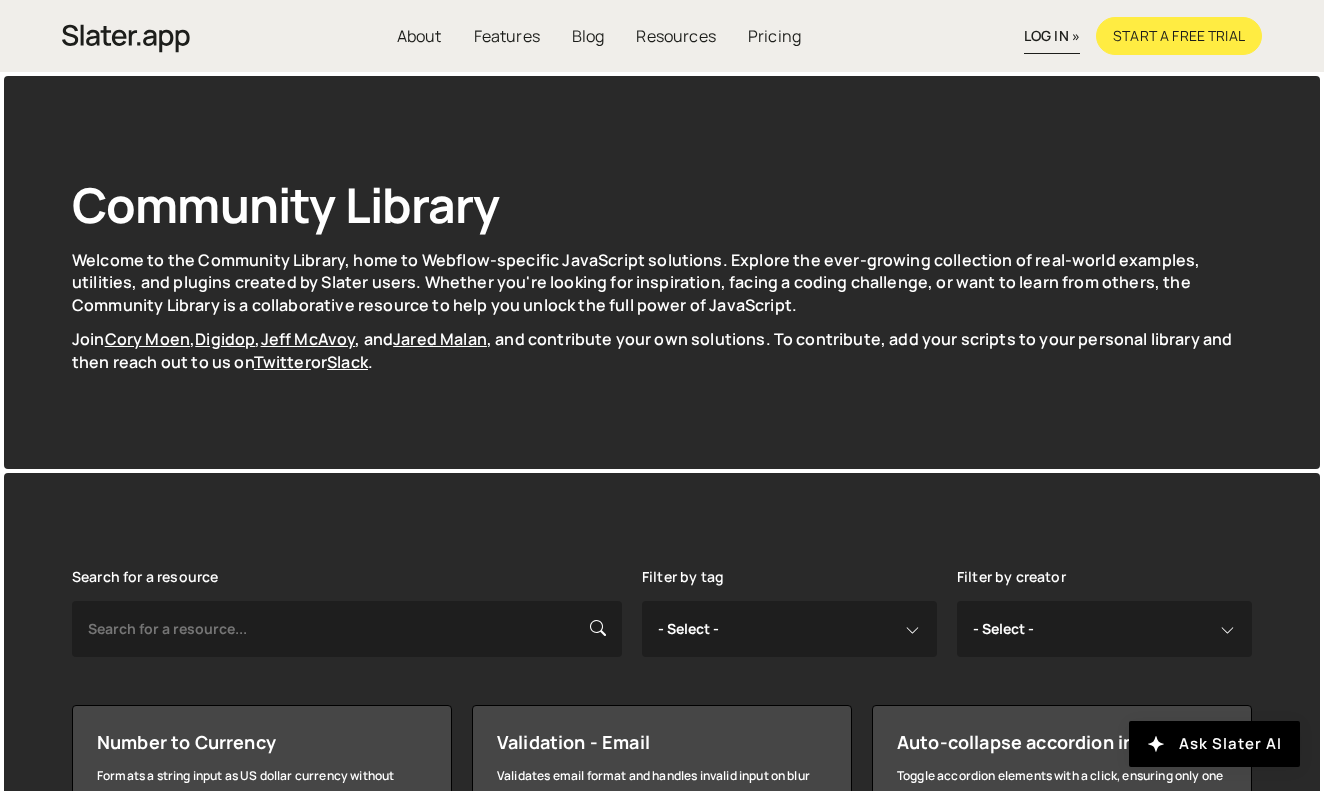 scroll, scrollTop: 0, scrollLeft: 0, axis: both 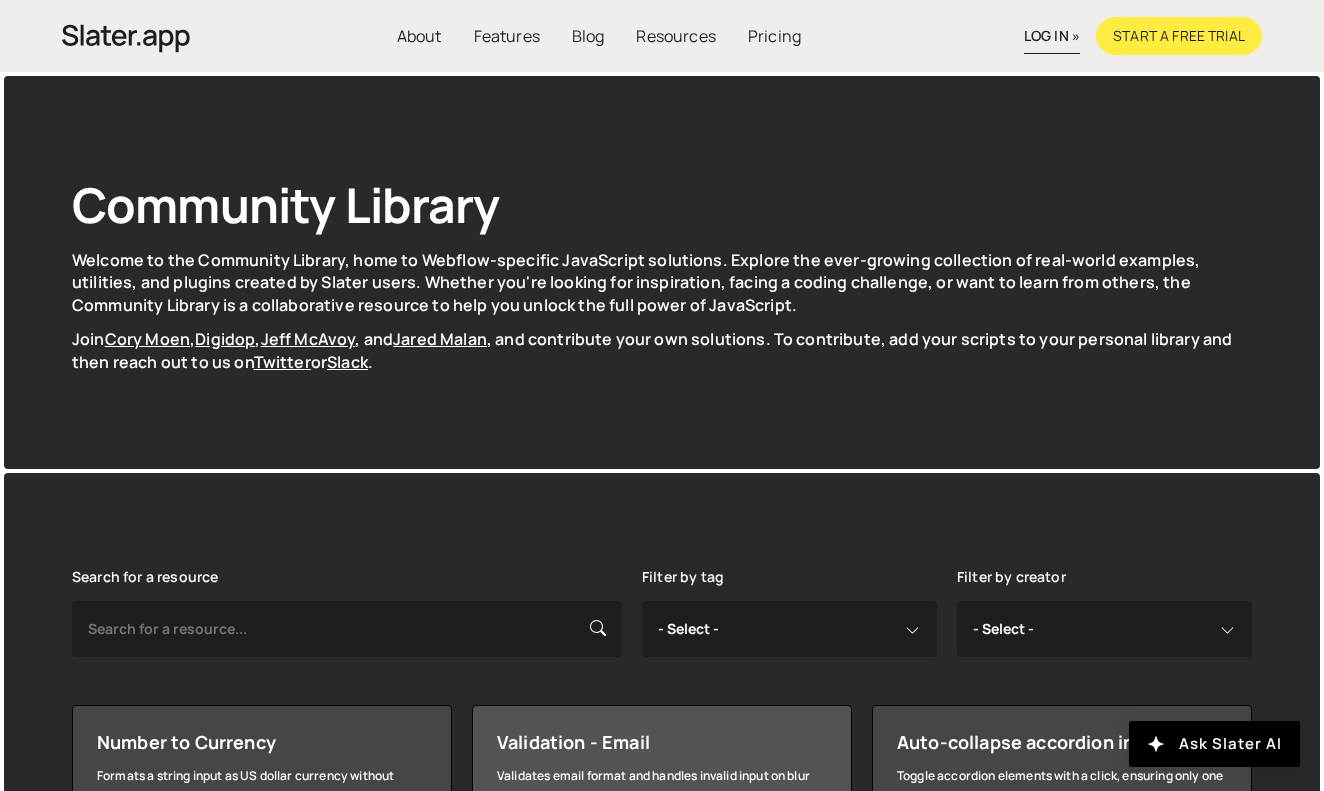 click on "Validation - Email
Validates email format and handles invalid input on blur event.
email validation
regular expression
jquery
event handling
By Jared Malan" at bounding box center (662, 931) 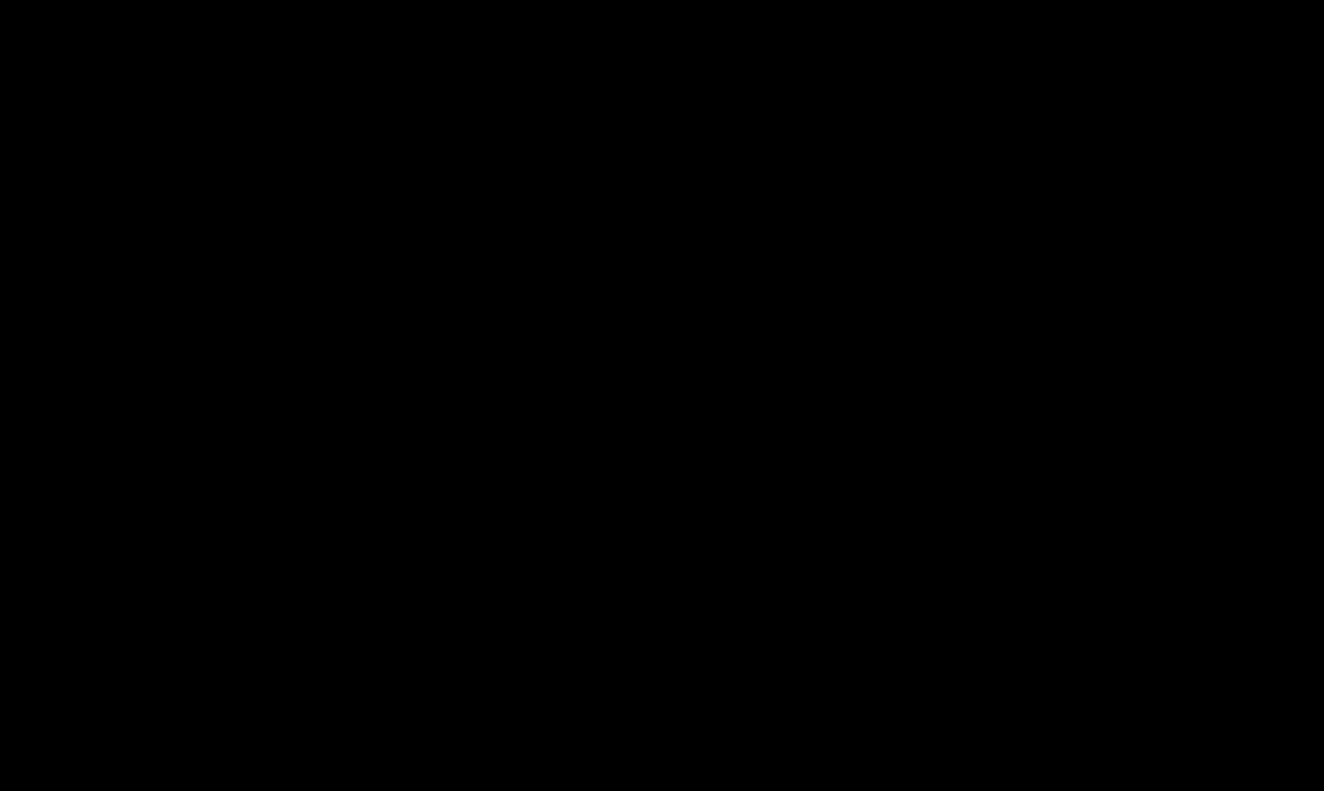 scroll, scrollTop: 0, scrollLeft: 0, axis: both 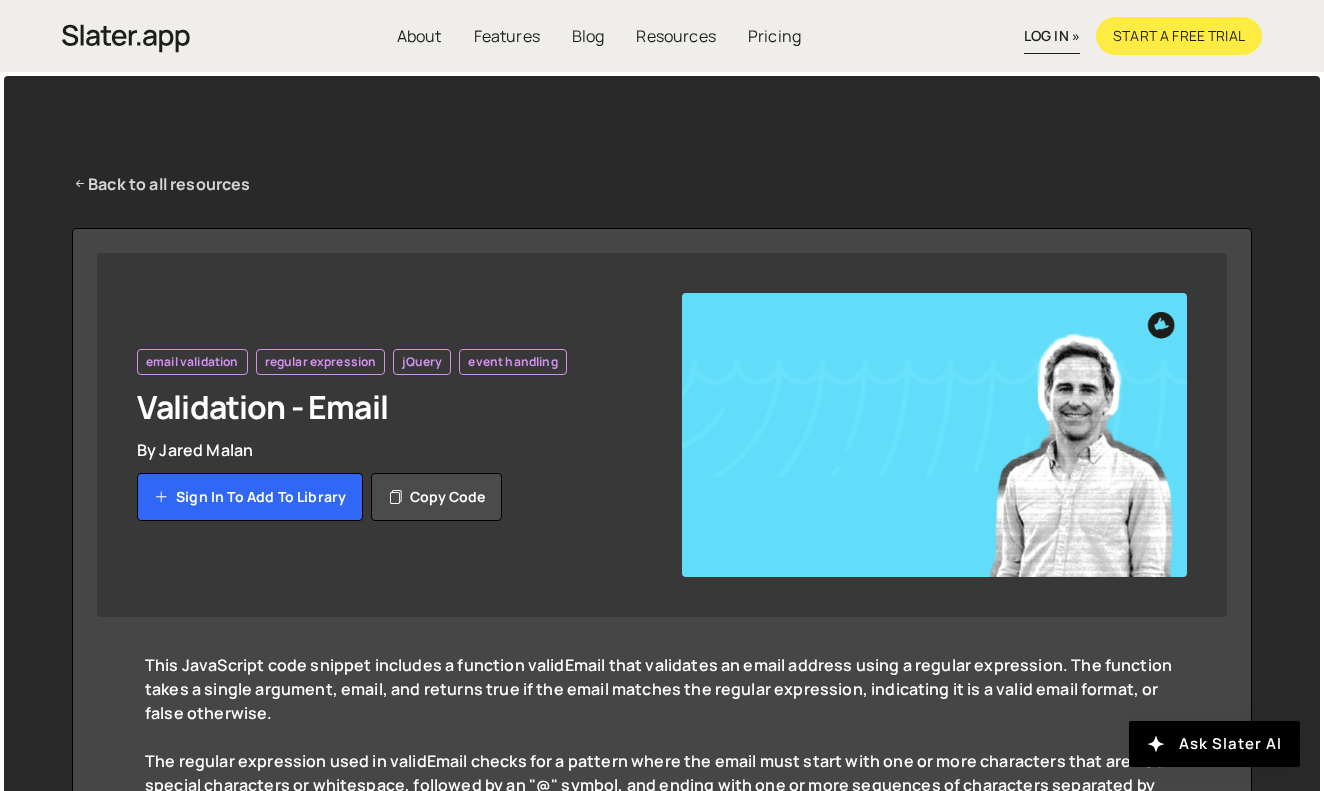 click on "Back to all resources" at bounding box center (161, 184) 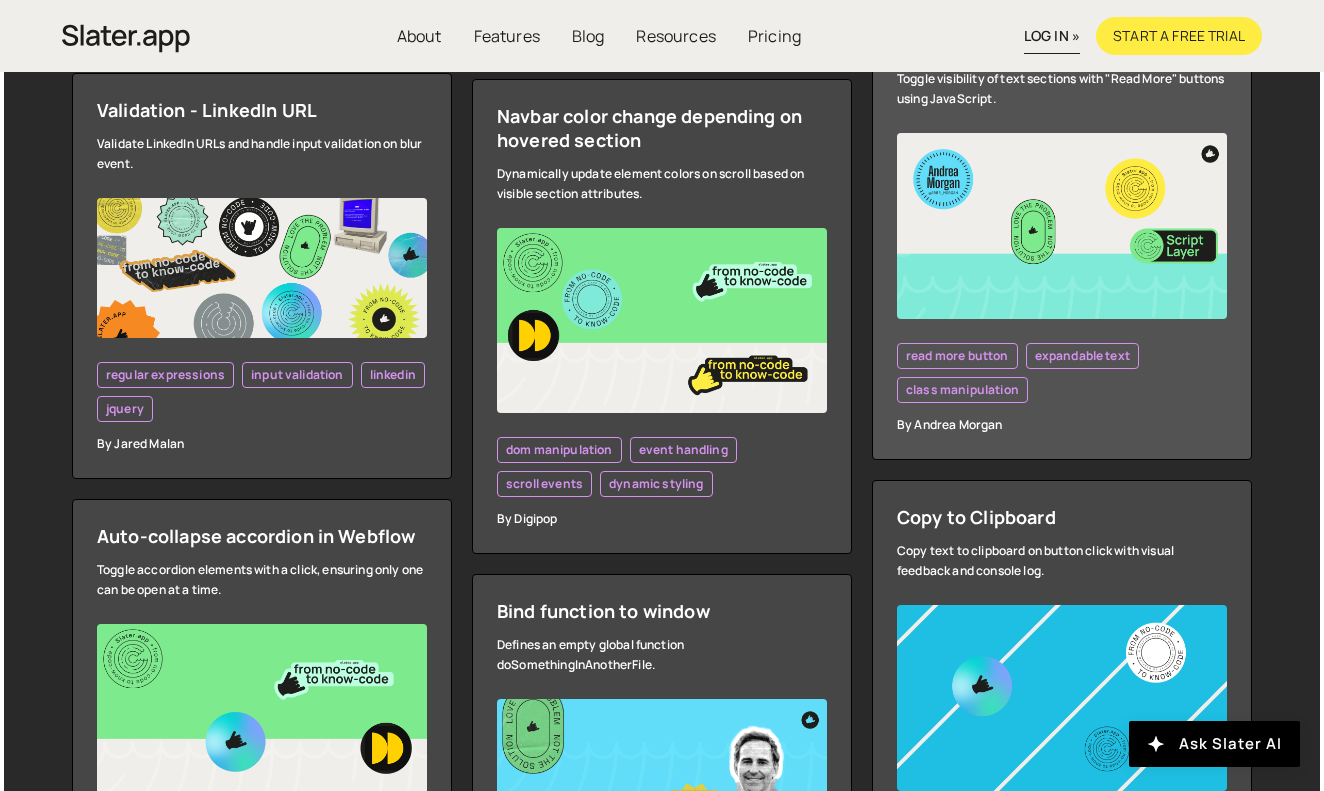 scroll, scrollTop: 3515, scrollLeft: 0, axis: vertical 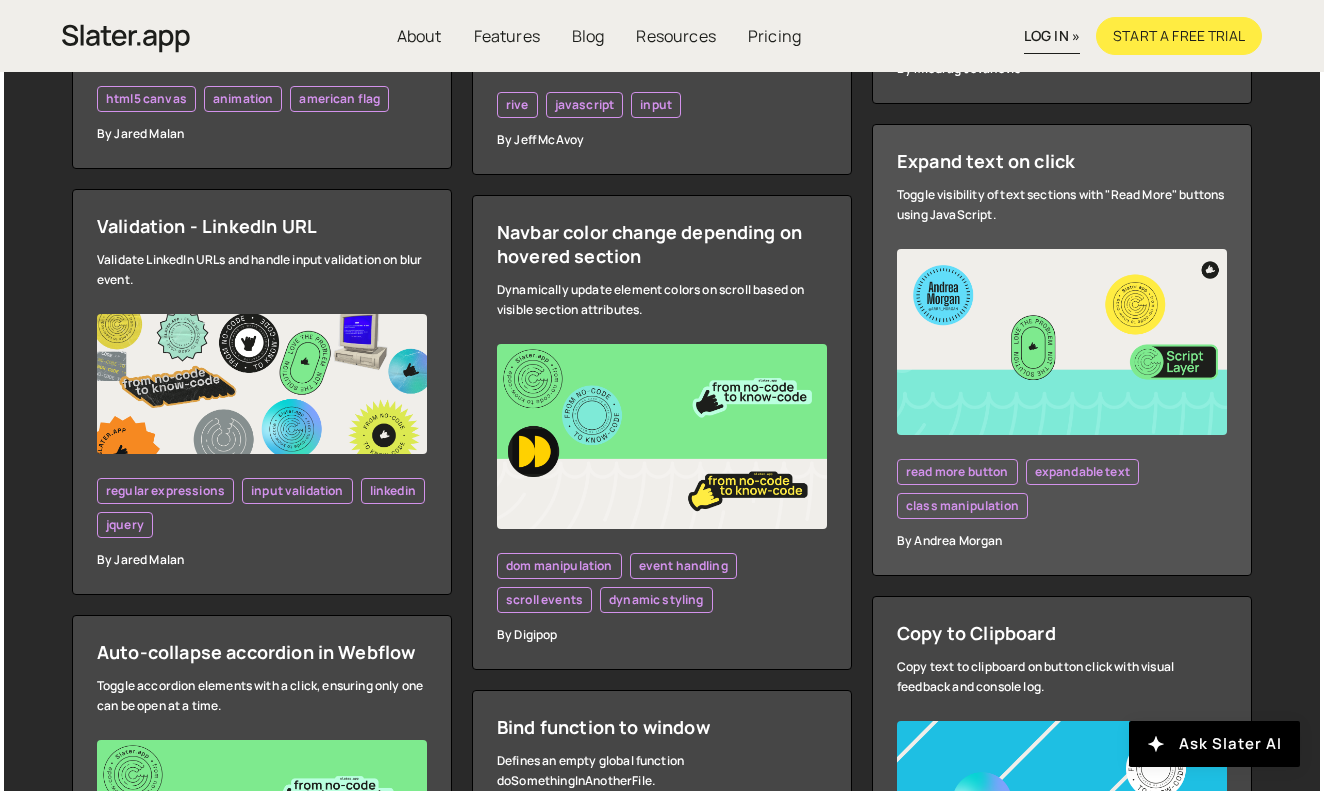 click on "Expand text on click" at bounding box center [1062, 161] 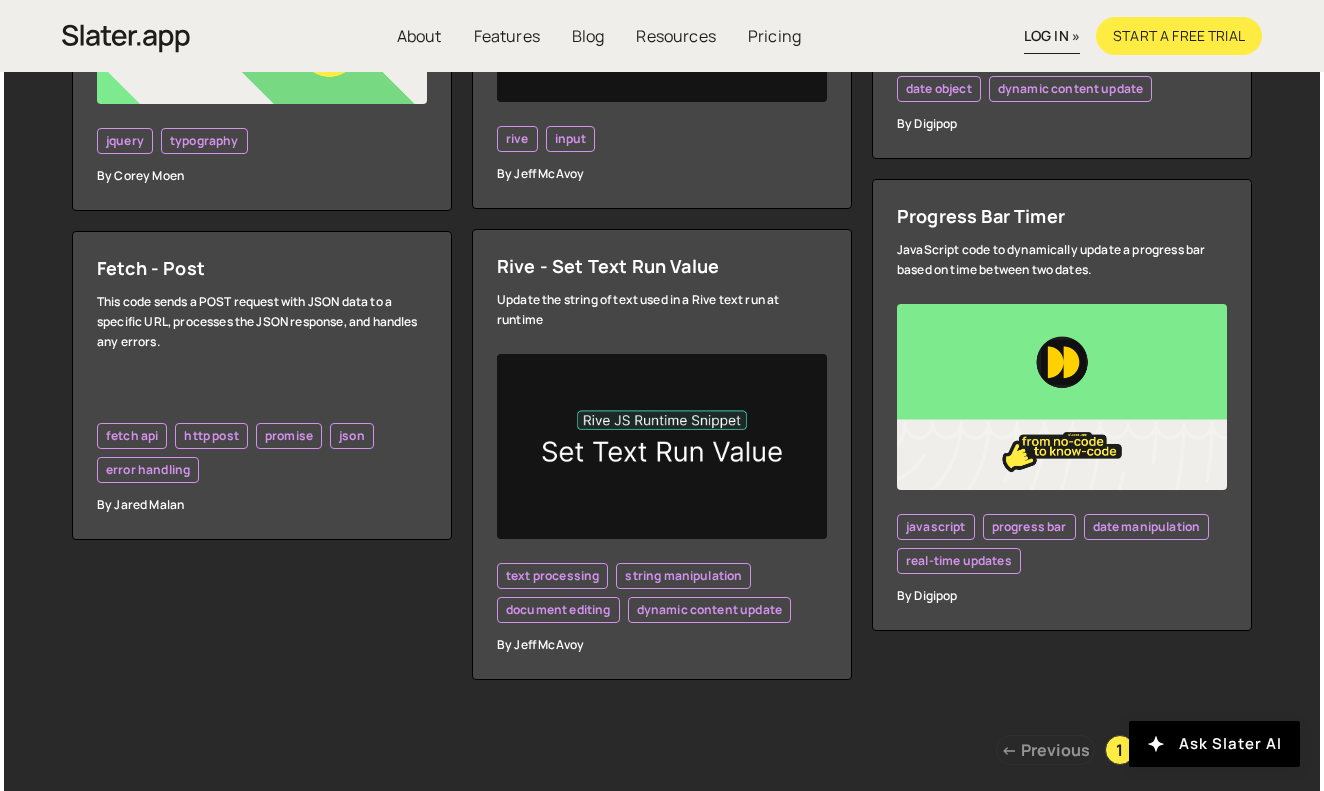 scroll, scrollTop: 5793, scrollLeft: 0, axis: vertical 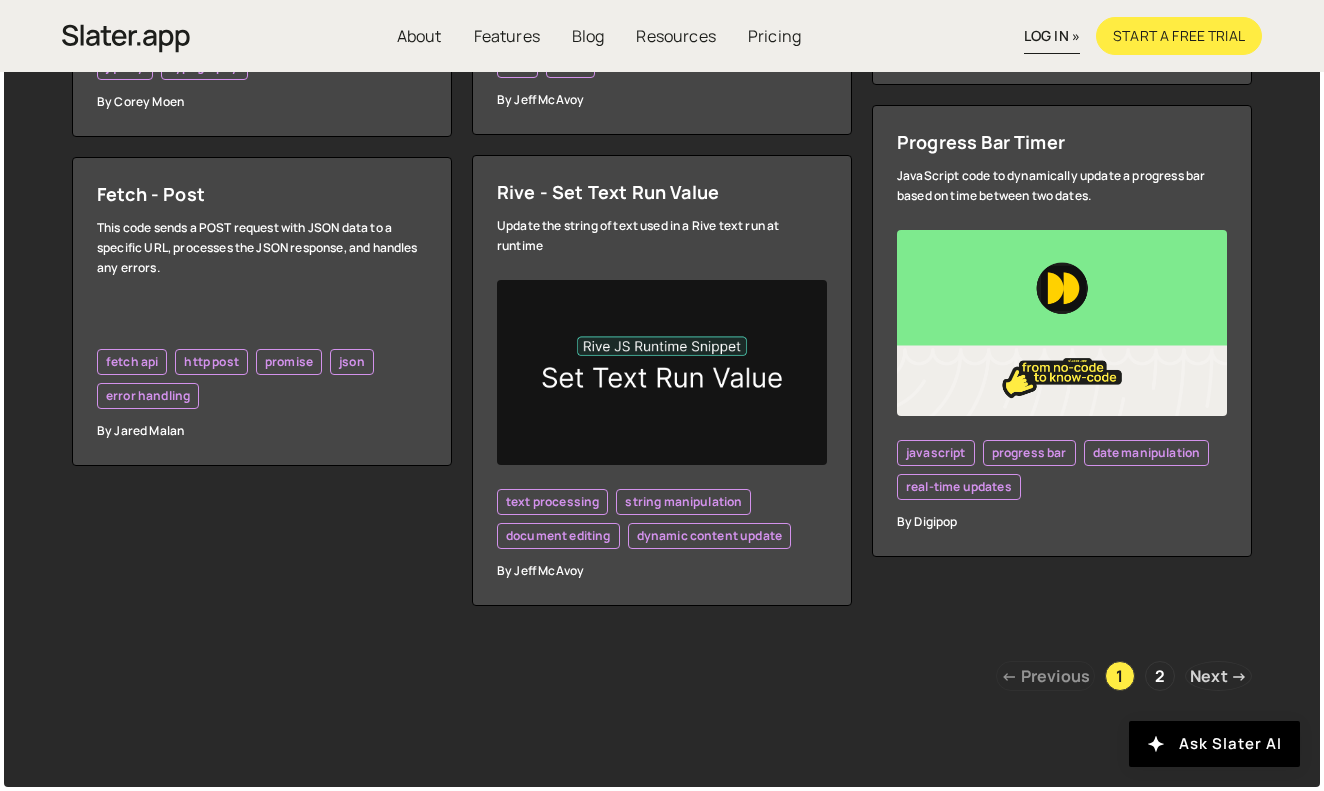 click on "Next →" at bounding box center (1218, 676) 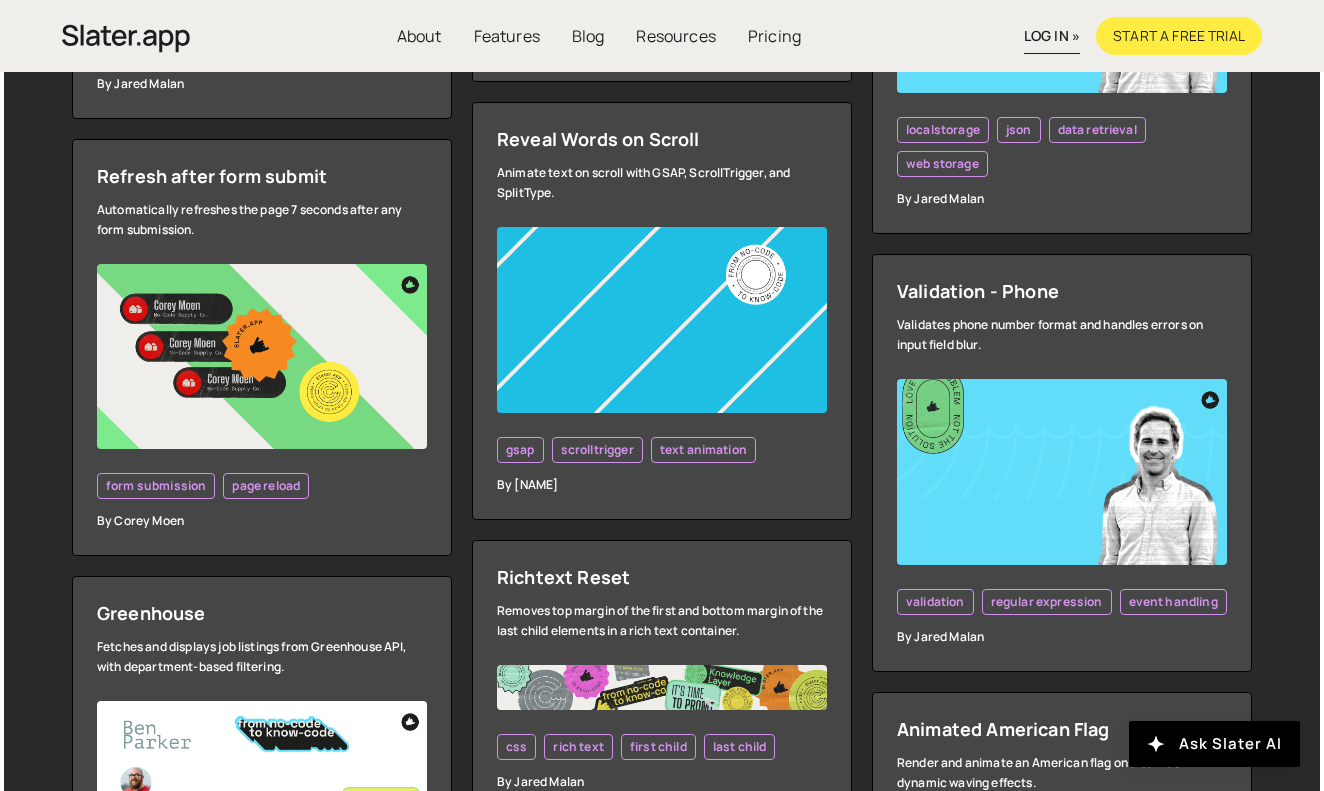 scroll, scrollTop: 1224, scrollLeft: 0, axis: vertical 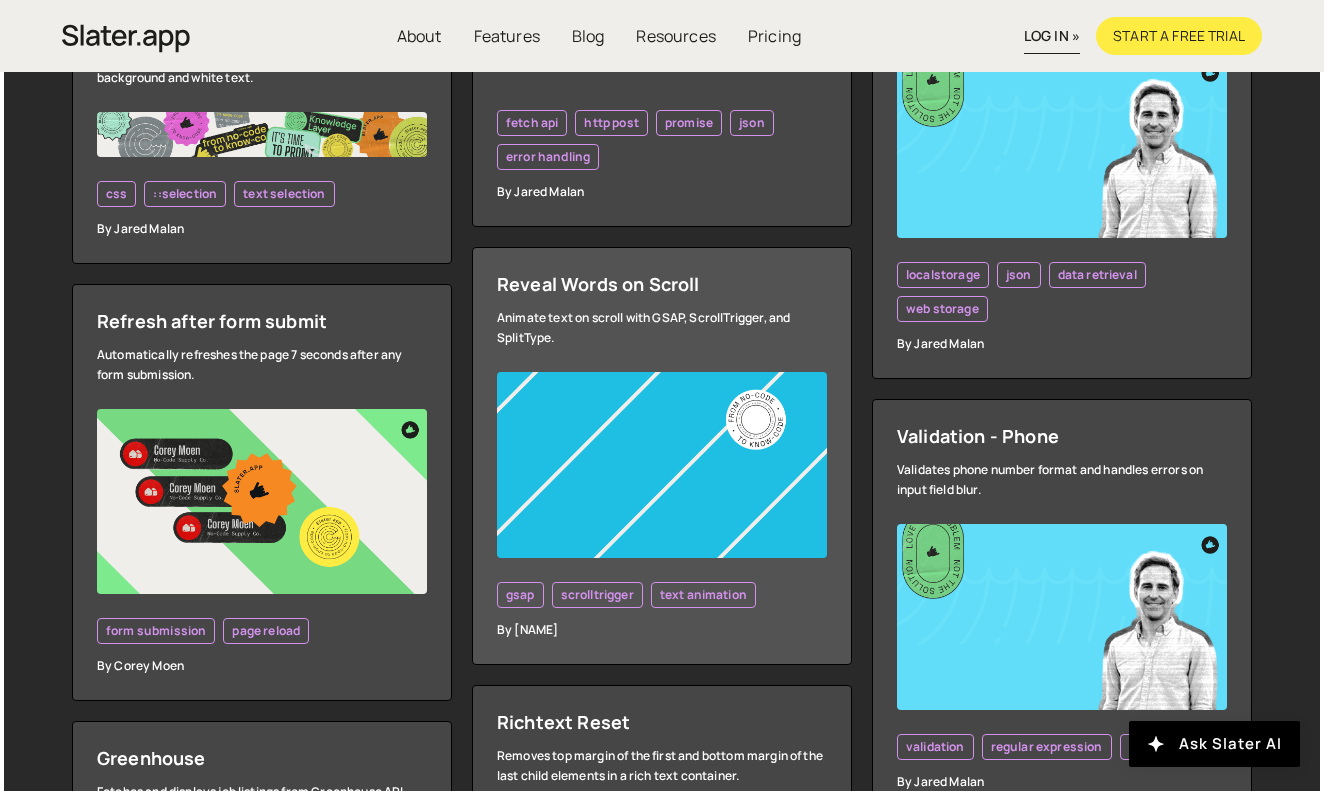 click on "Reveal Words on Scroll" at bounding box center [662, 284] 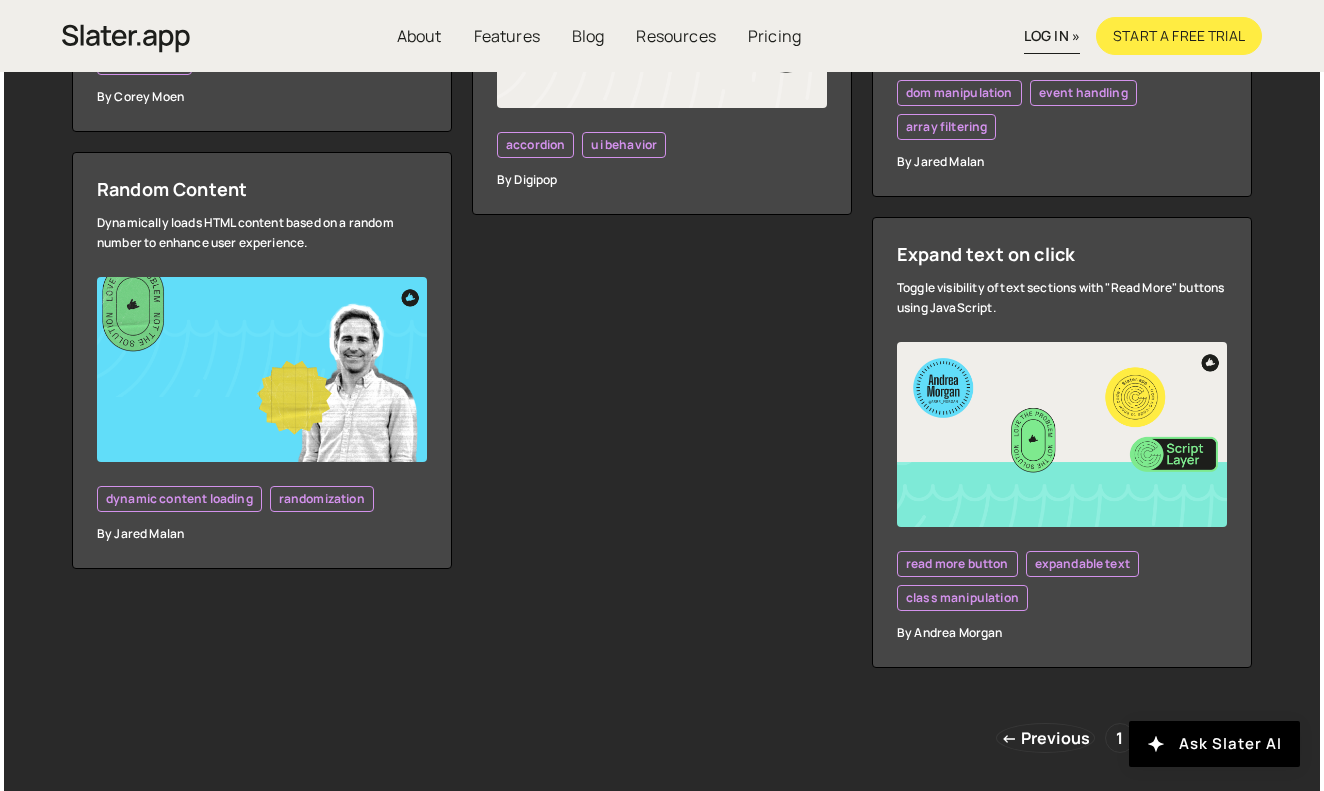 scroll, scrollTop: 2769, scrollLeft: 0, axis: vertical 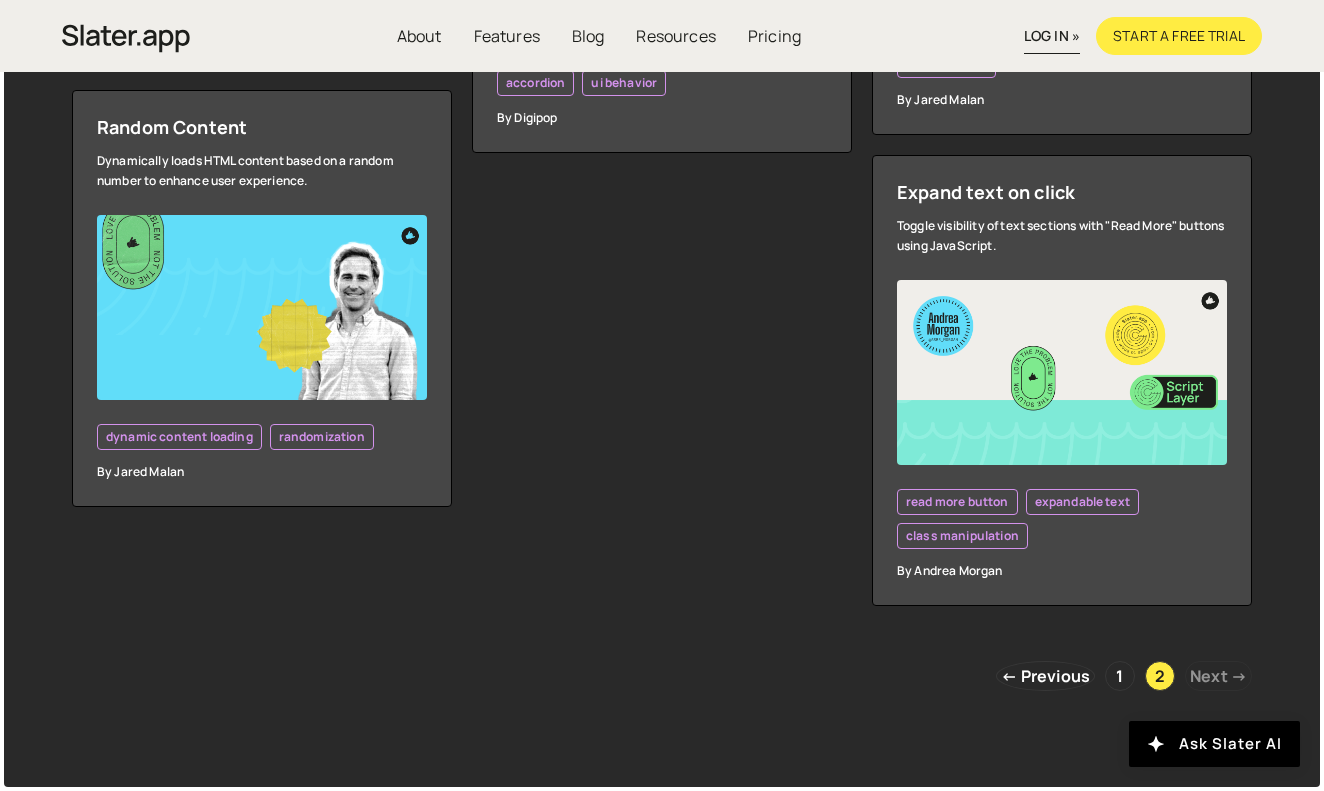 click on "← Previous   1   2   Next →" at bounding box center (662, 676) 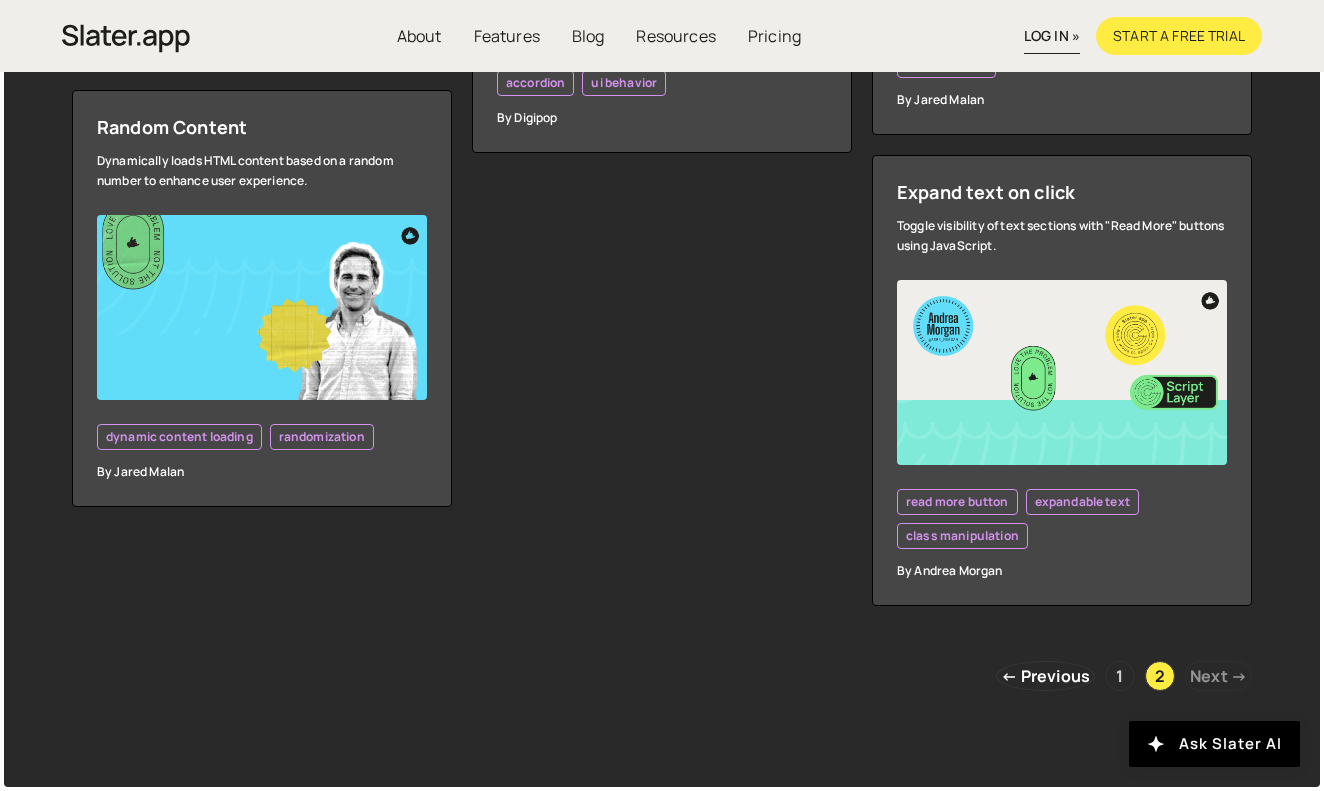 click on "1" at bounding box center [1120, 676] 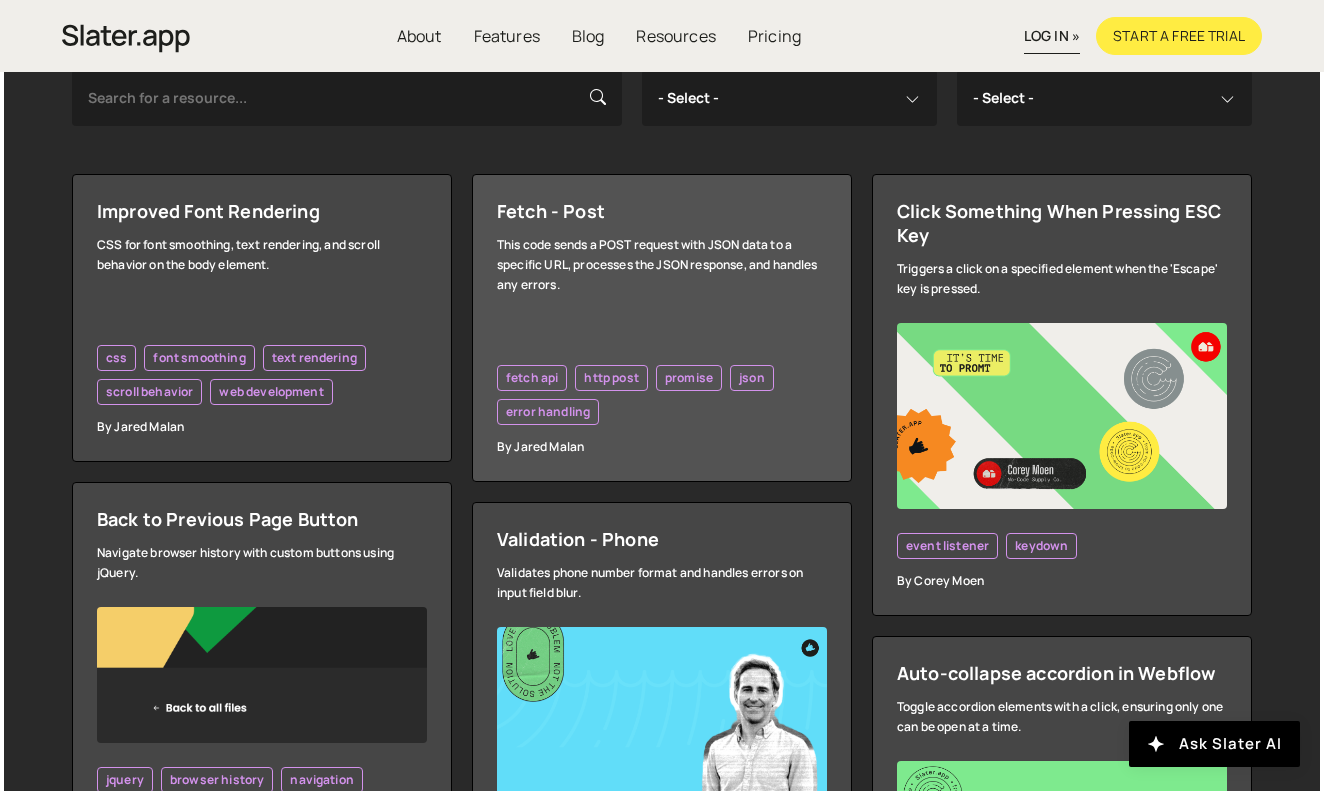 scroll, scrollTop: 429, scrollLeft: 0, axis: vertical 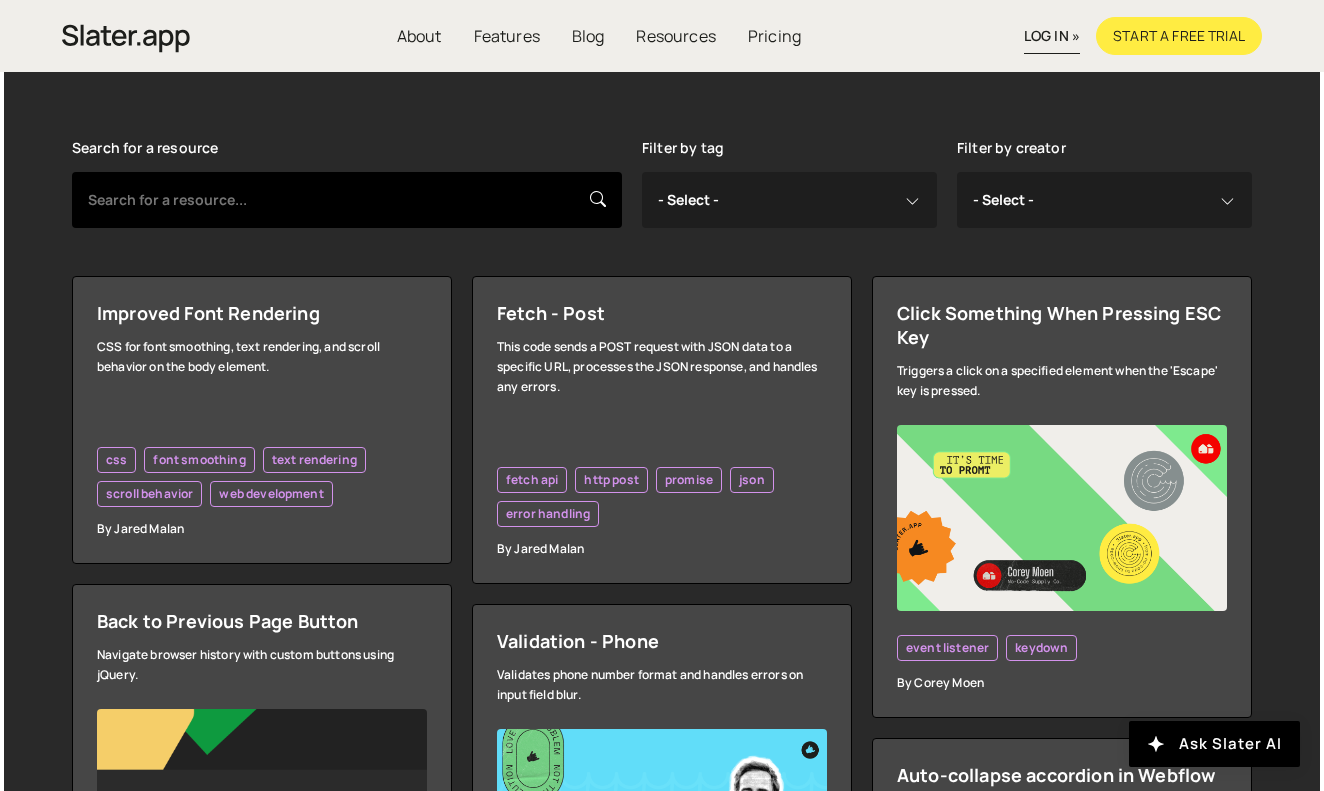 click at bounding box center [347, 200] 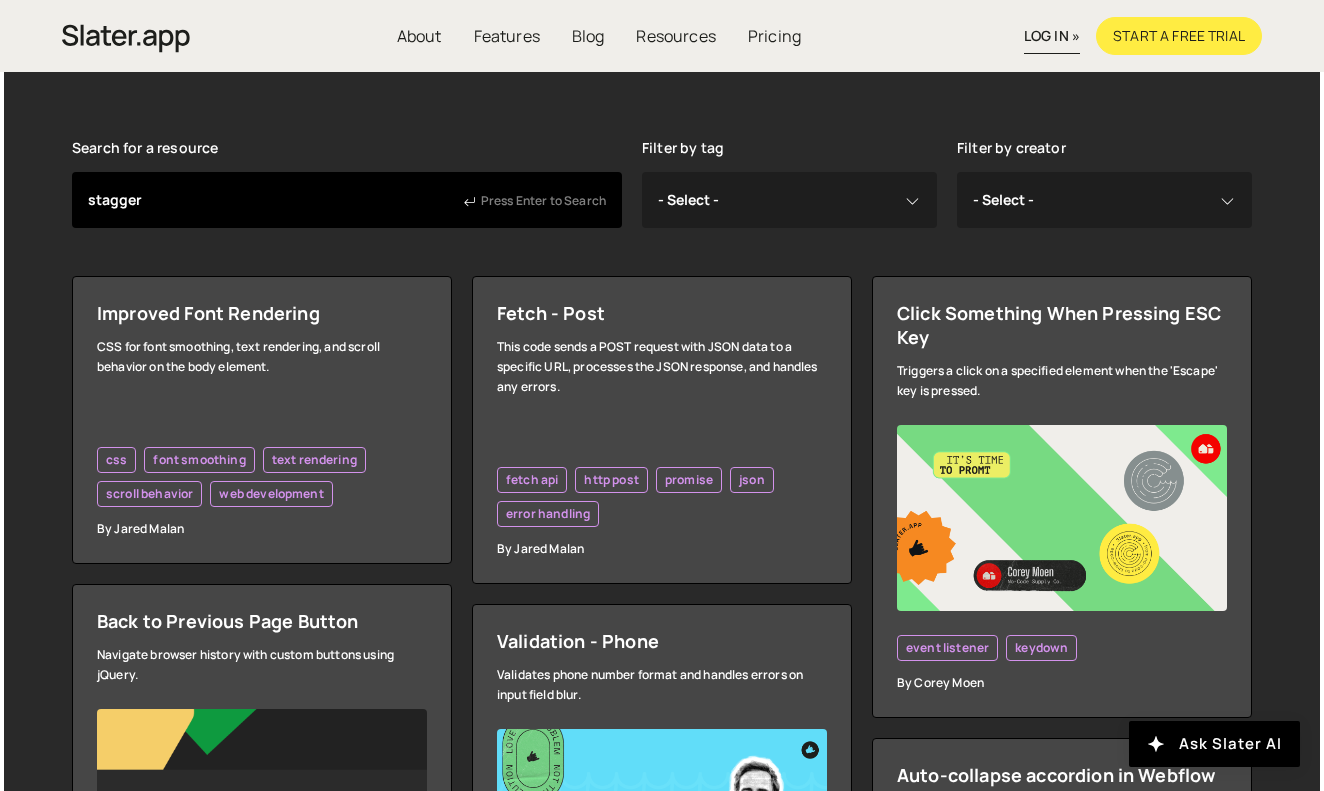 type on "stagger" 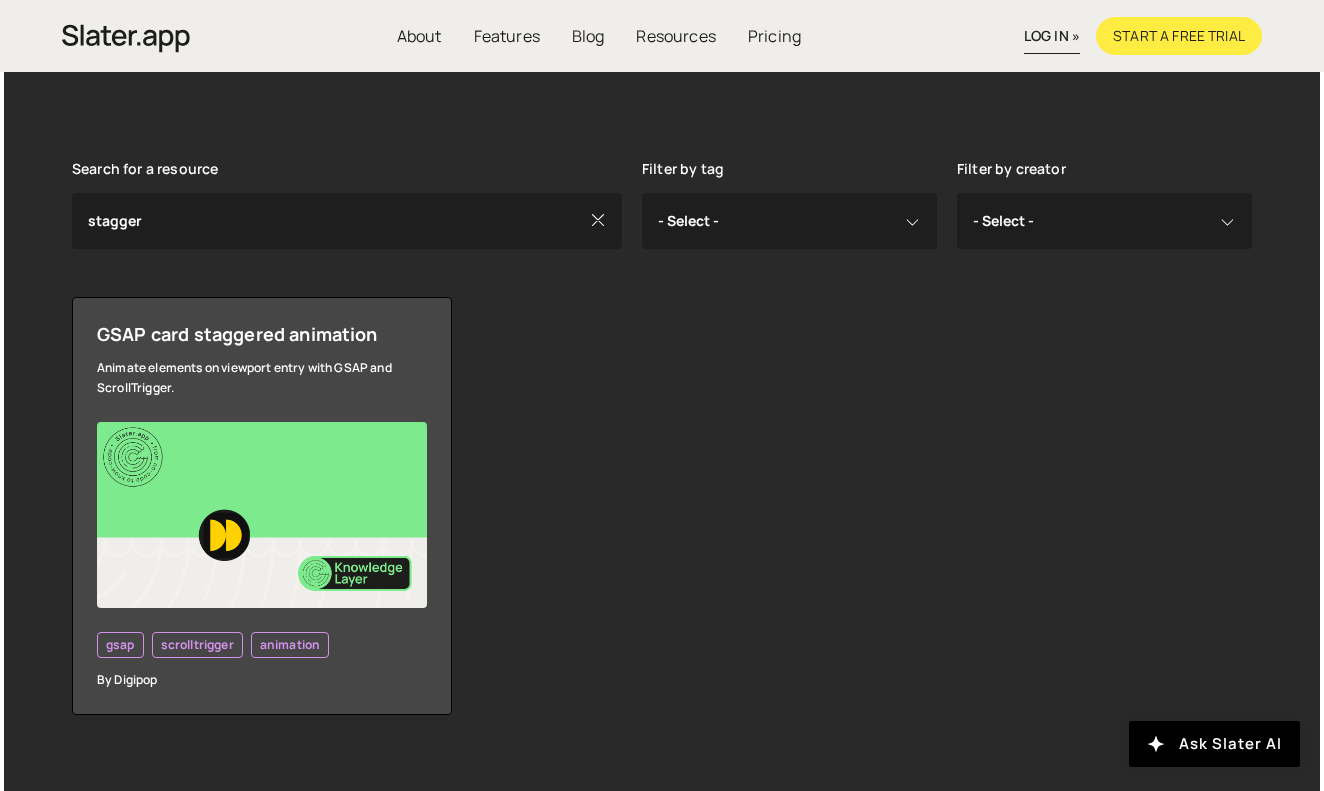scroll, scrollTop: 432, scrollLeft: 0, axis: vertical 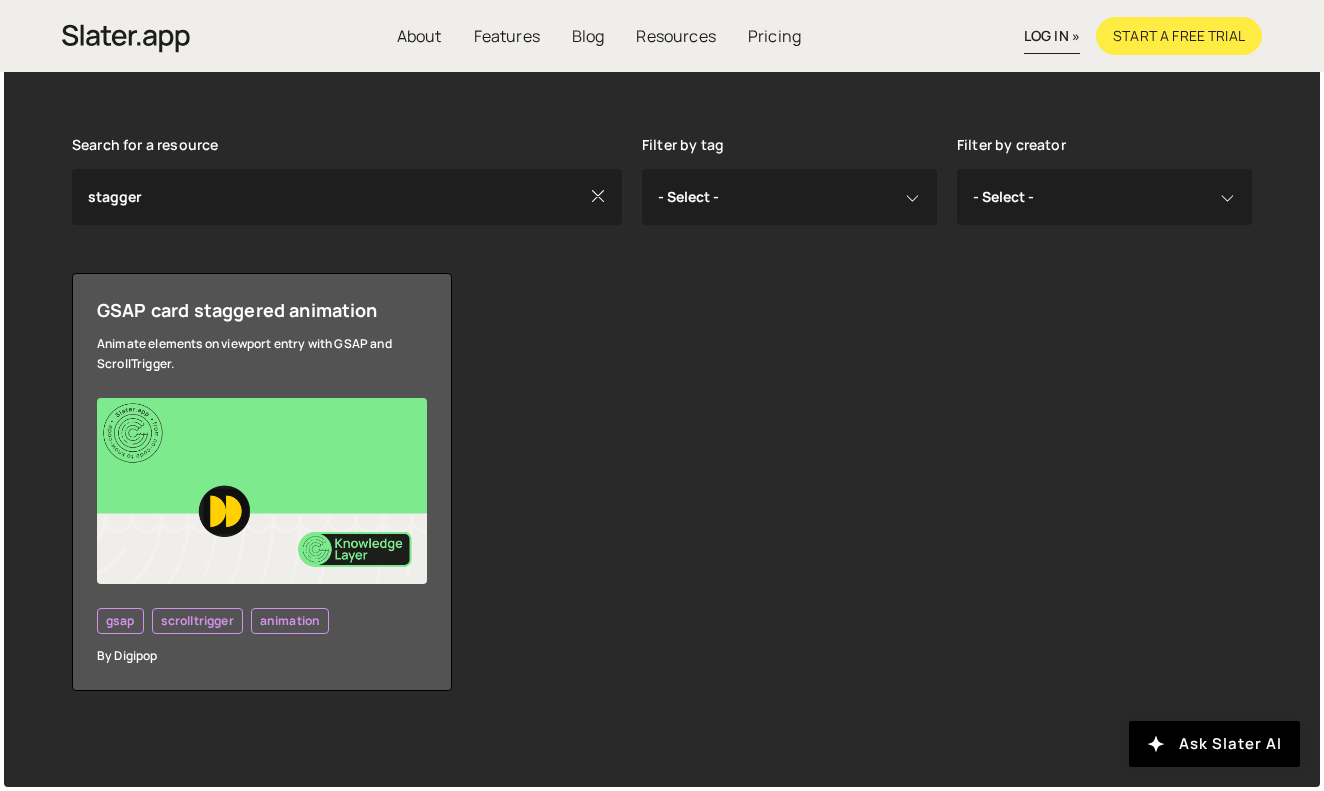 click on "GSAP card staggered animation" at bounding box center (262, 310) 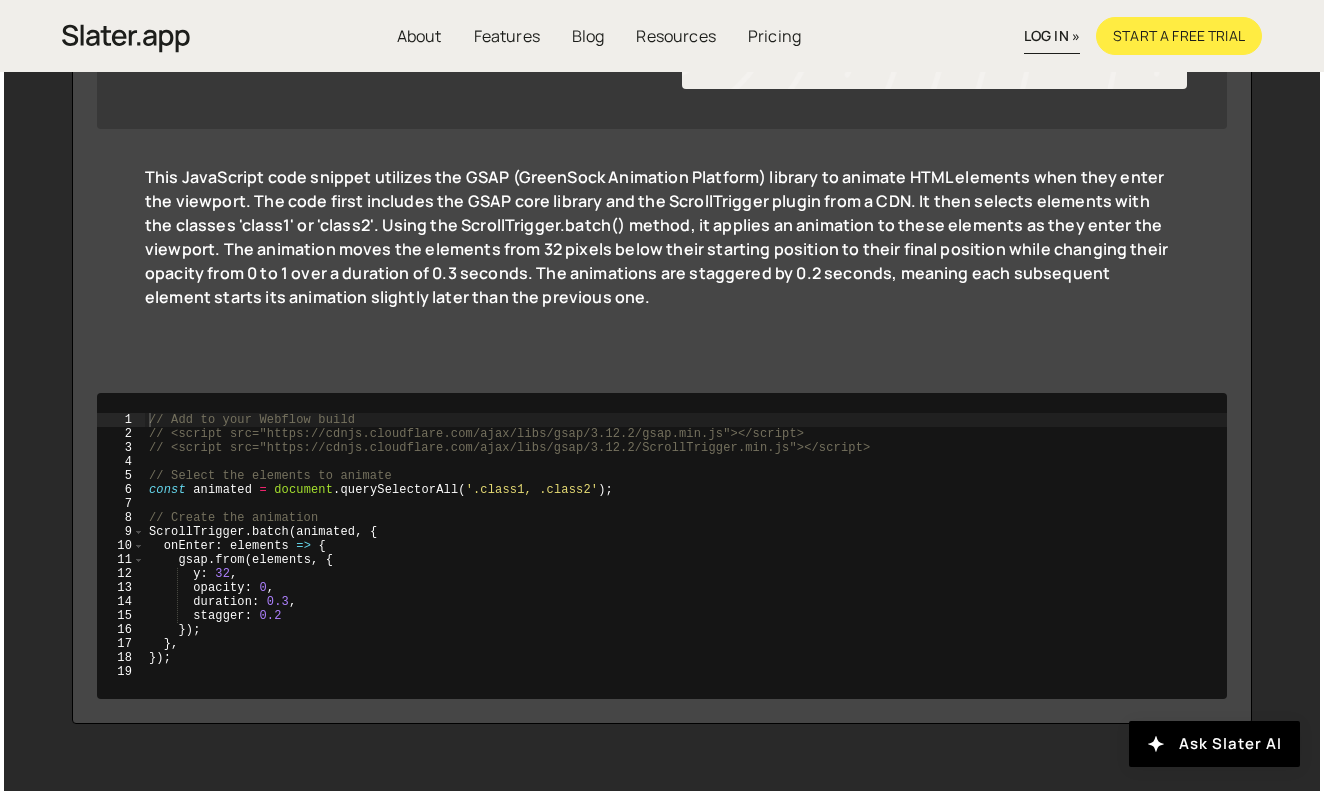 scroll, scrollTop: 521, scrollLeft: 0, axis: vertical 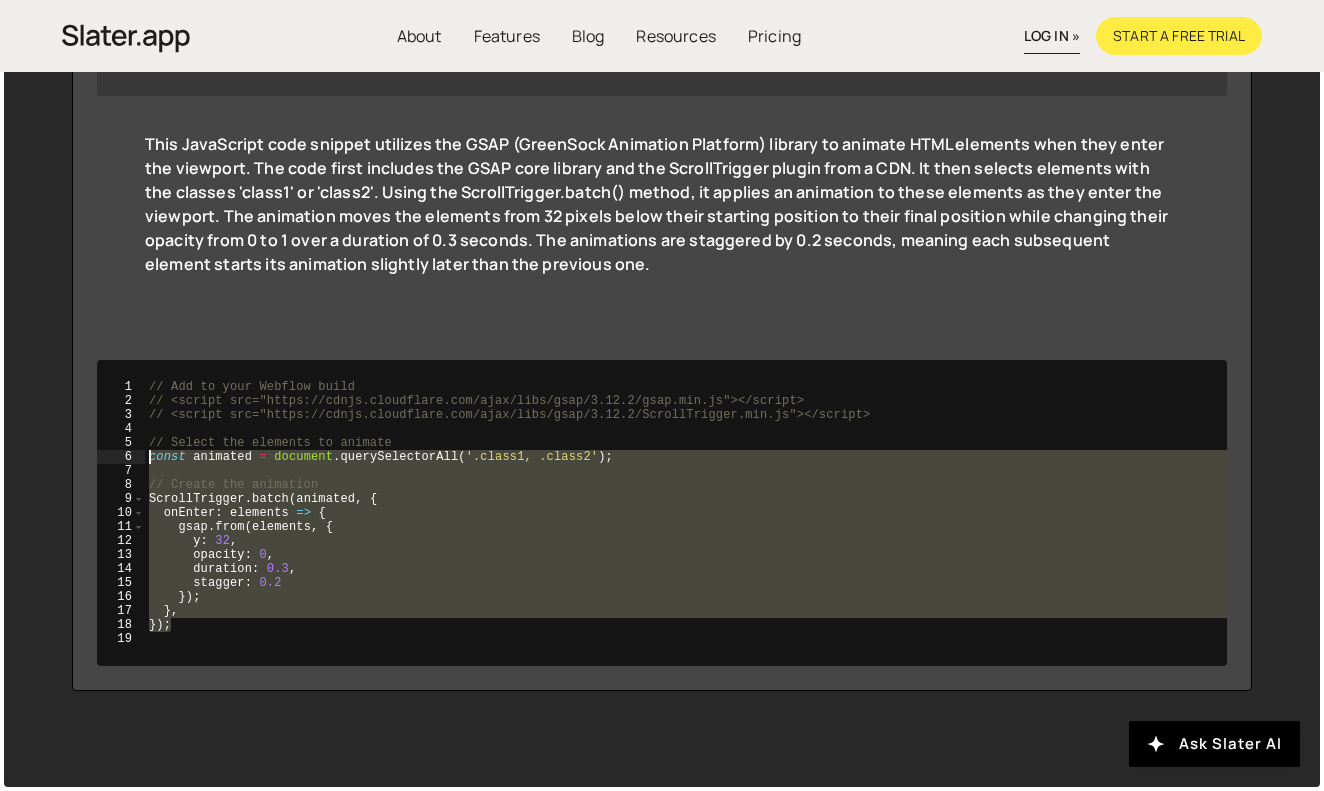 drag, startPoint x: 174, startPoint y: 631, endPoint x: 109, endPoint y: 456, distance: 186.68155 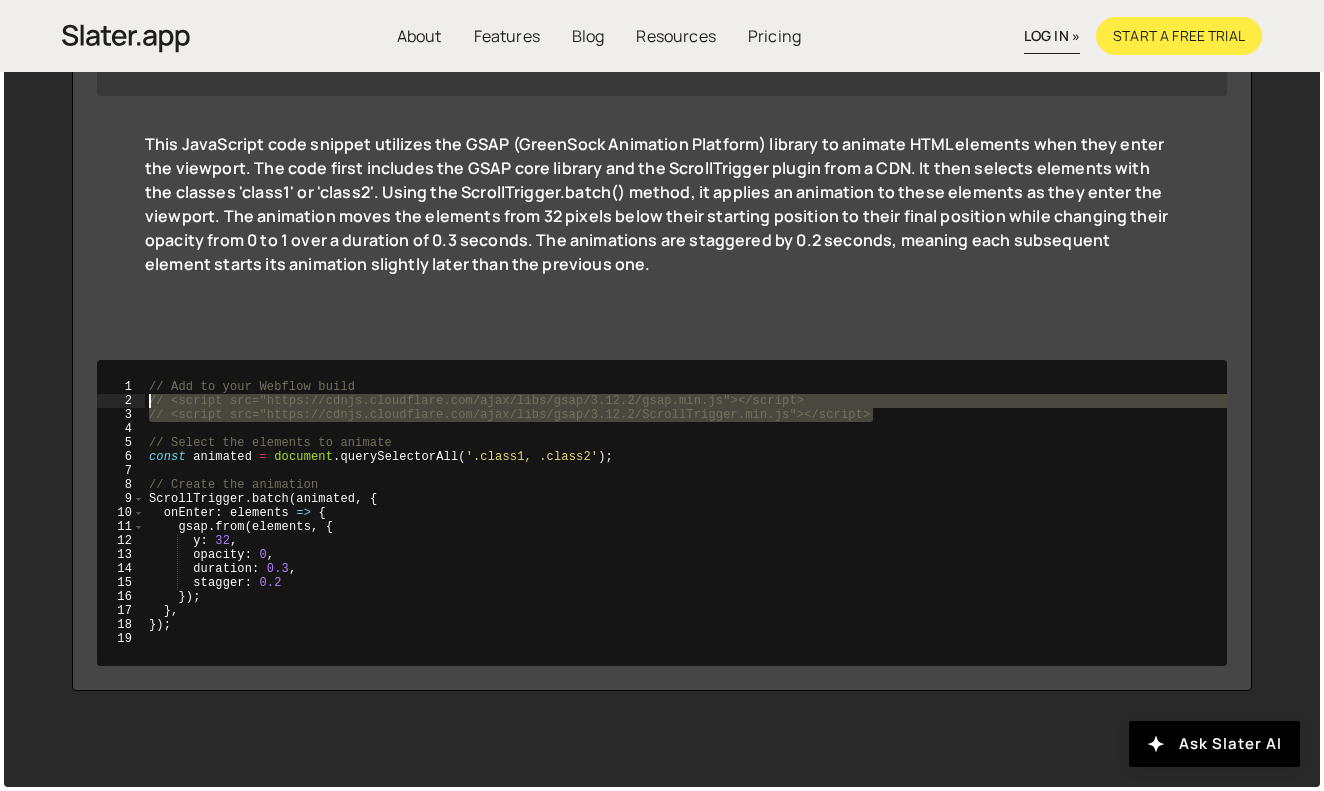 drag, startPoint x: 870, startPoint y: 415, endPoint x: 128, endPoint y: 407, distance: 742.04315 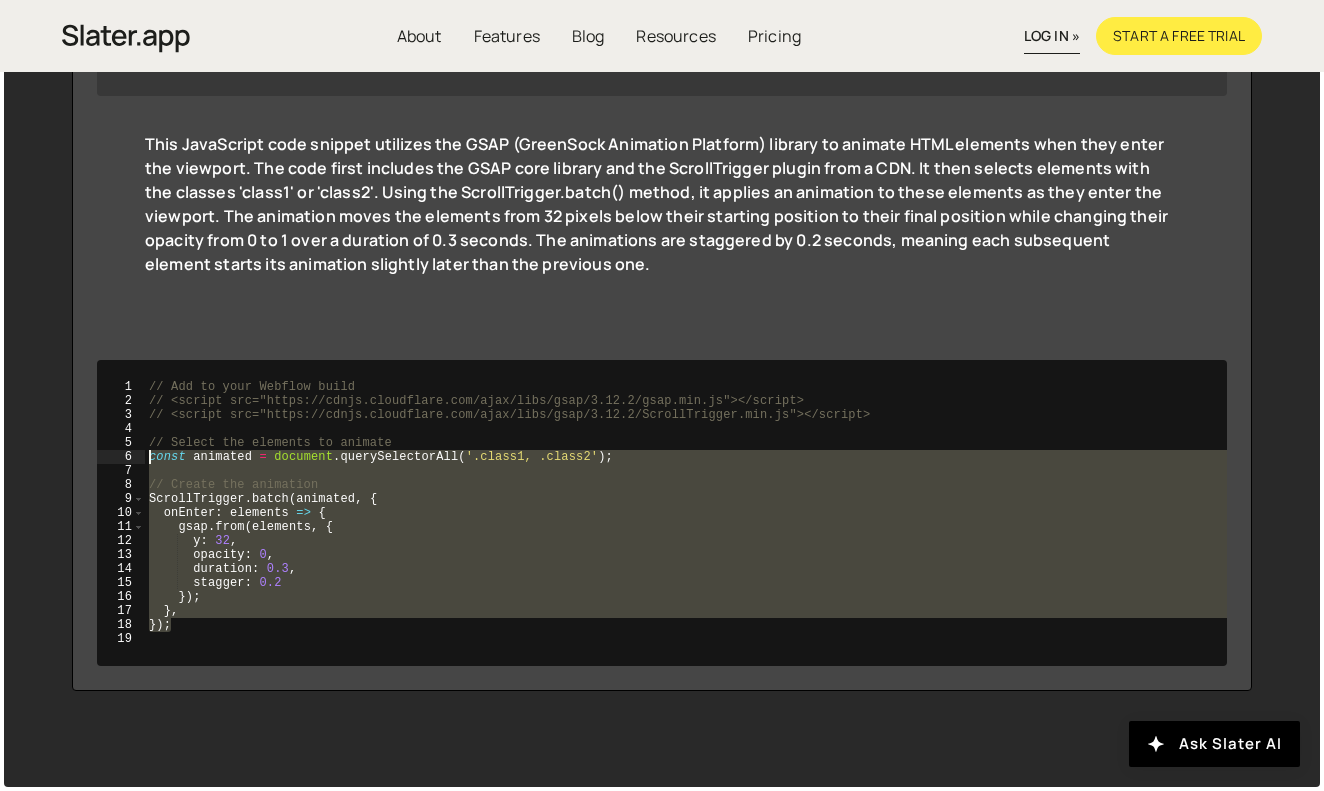 drag, startPoint x: 179, startPoint y: 626, endPoint x: 111, endPoint y: 462, distance: 177.53873 